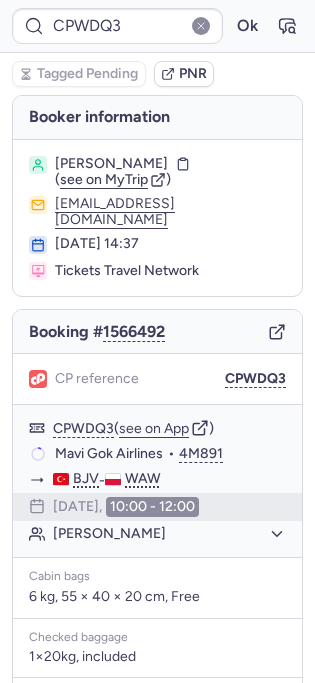 scroll, scrollTop: 0, scrollLeft: 0, axis: both 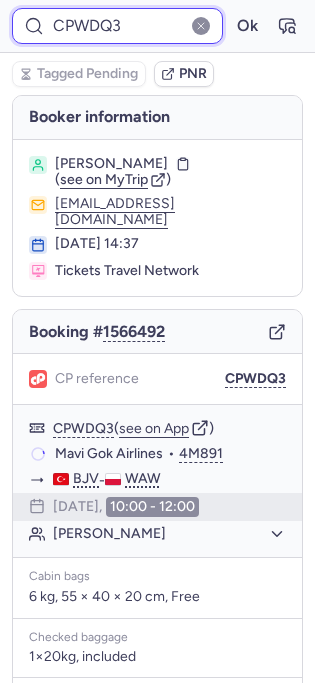 click on "CPWDQ3" at bounding box center [117, 26] 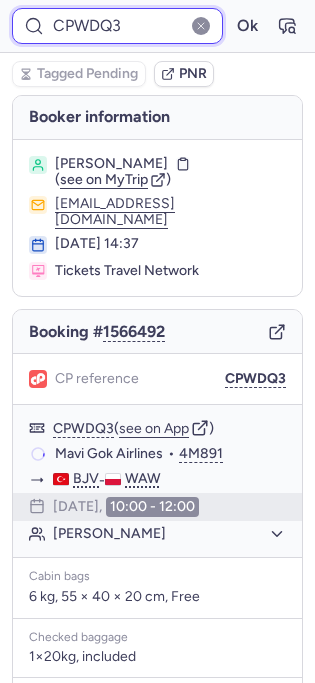 click on "CPWDQ3" at bounding box center [117, 26] 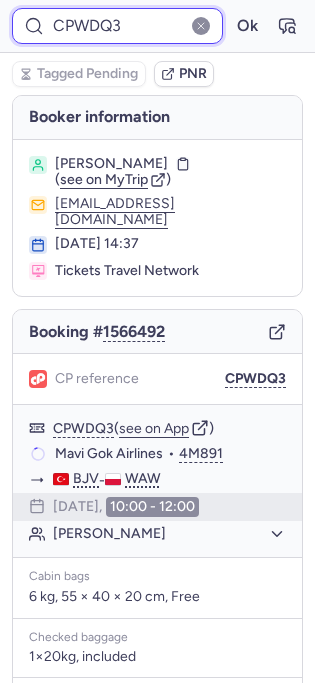 paste on "10812519210712" 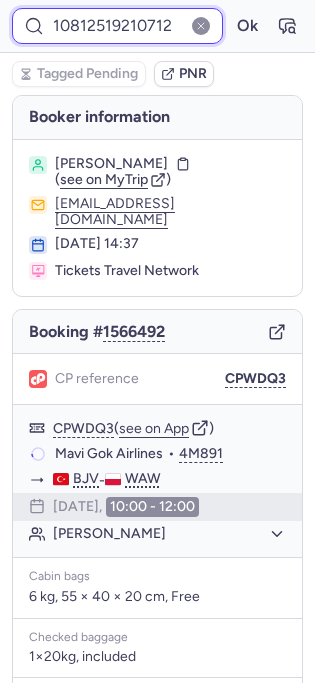 scroll, scrollTop: 0, scrollLeft: 3, axis: horizontal 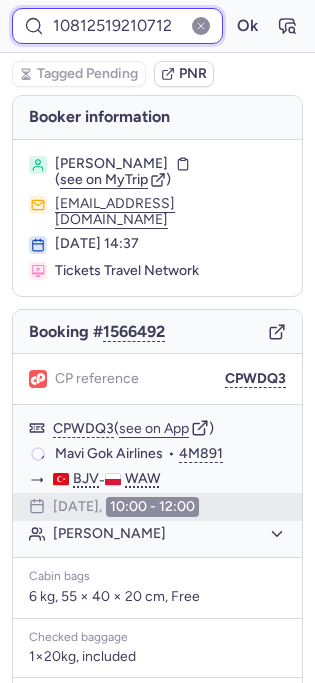 click on "Ok" at bounding box center [247, 26] 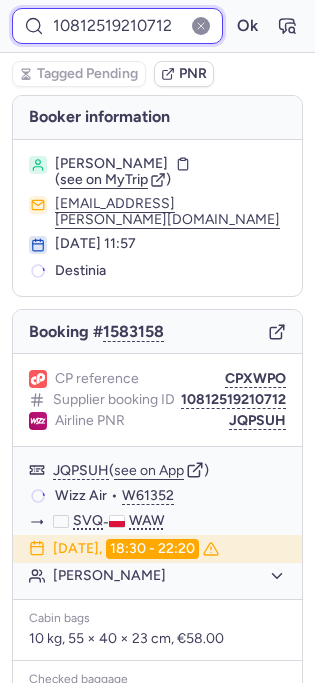 scroll, scrollTop: 255, scrollLeft: 0, axis: vertical 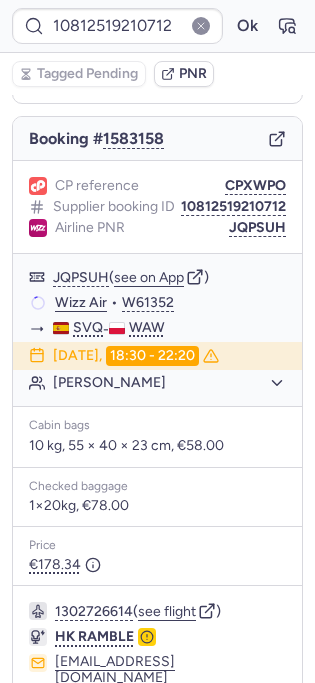 click 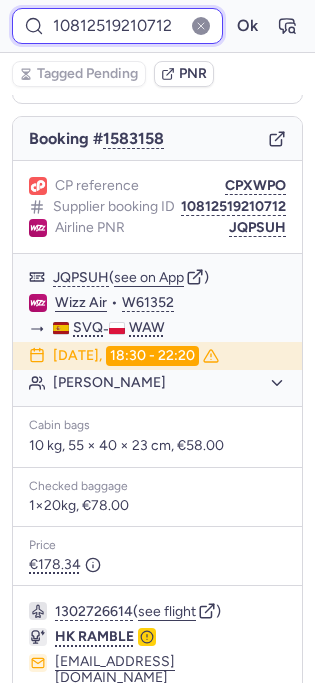 click on "10812519210712" at bounding box center [117, 26] 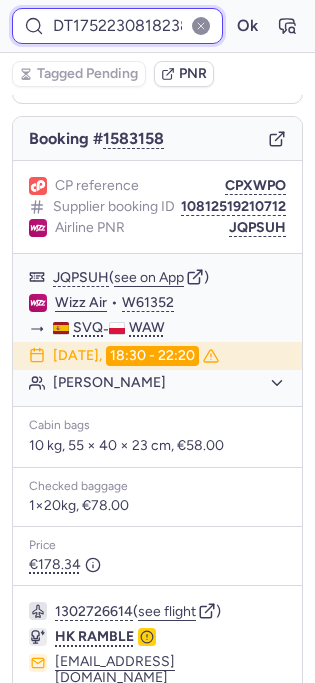 scroll, scrollTop: 0, scrollLeft: 47, axis: horizontal 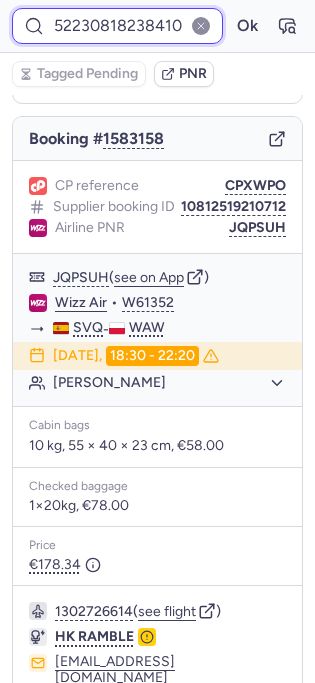type on "DT1752230818238410" 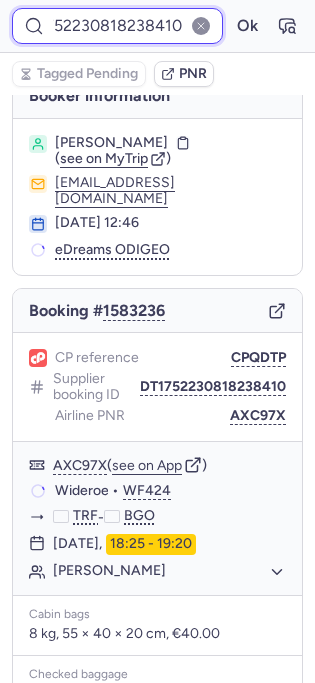 scroll, scrollTop: 0, scrollLeft: 0, axis: both 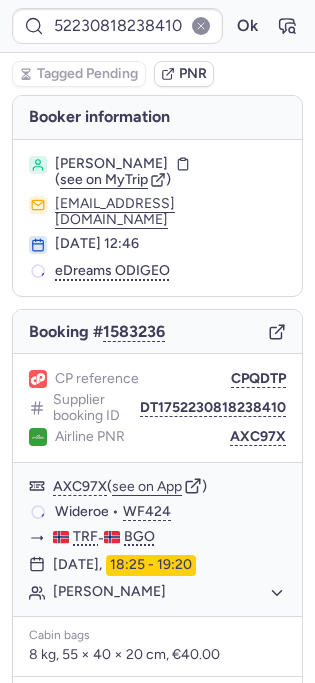 click 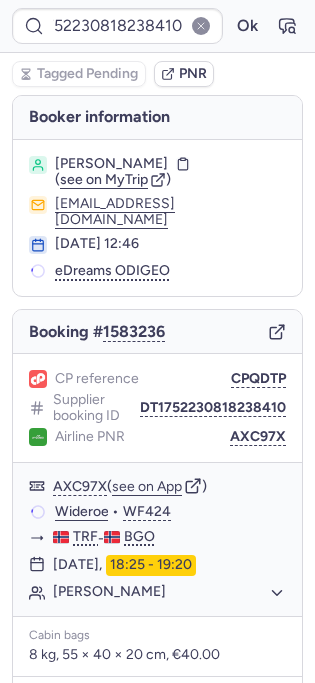 scroll, scrollTop: 0, scrollLeft: 0, axis: both 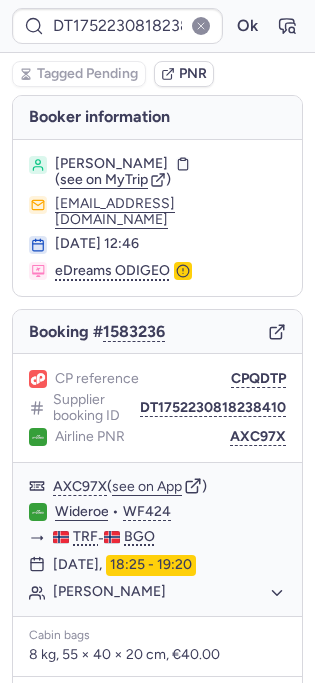 type 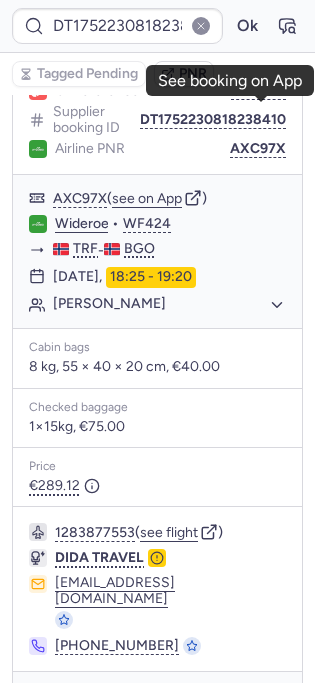 scroll, scrollTop: 0, scrollLeft: 0, axis: both 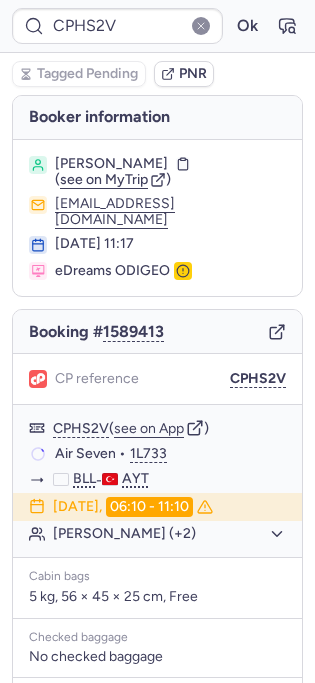 type on "CP9XPU" 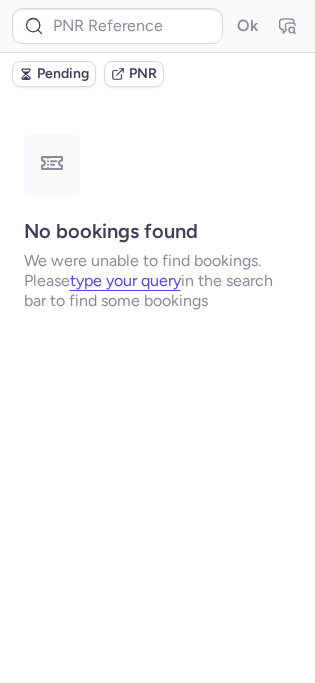 type on "C1143692" 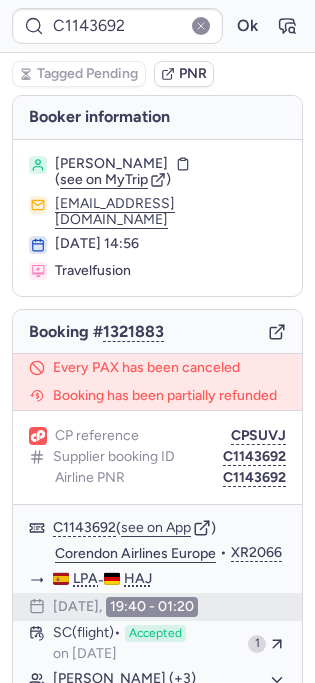 type 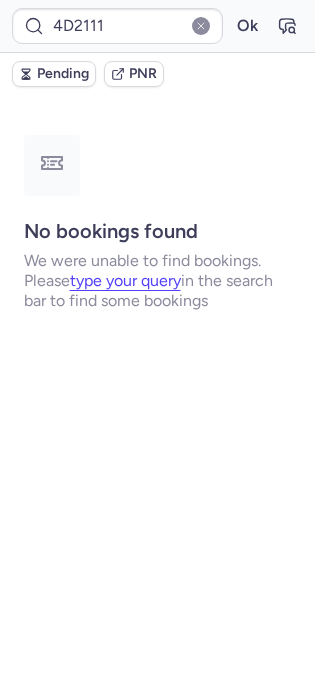 scroll, scrollTop: 0, scrollLeft: 0, axis: both 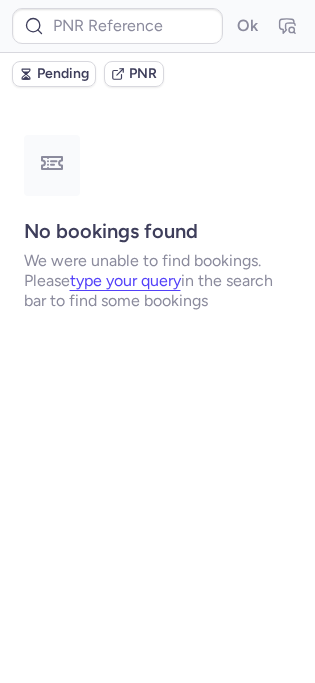 type on "C1143692" 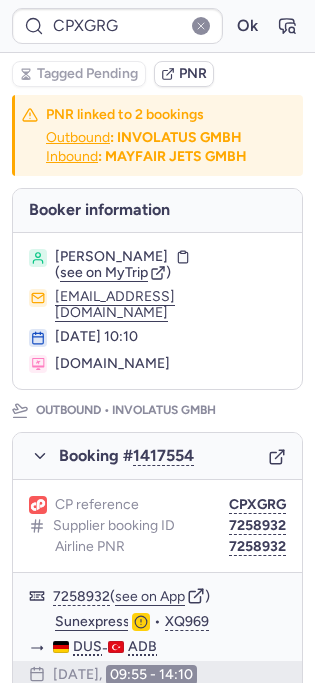 scroll, scrollTop: 1028, scrollLeft: 0, axis: vertical 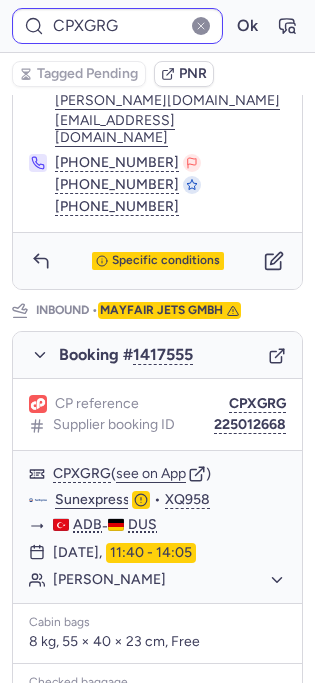 type on "CPLAFQ" 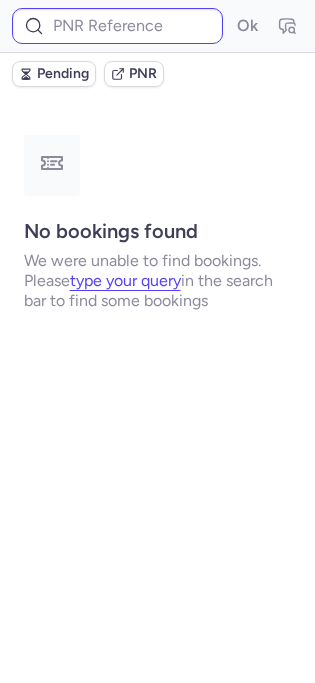 scroll, scrollTop: 0, scrollLeft: 0, axis: both 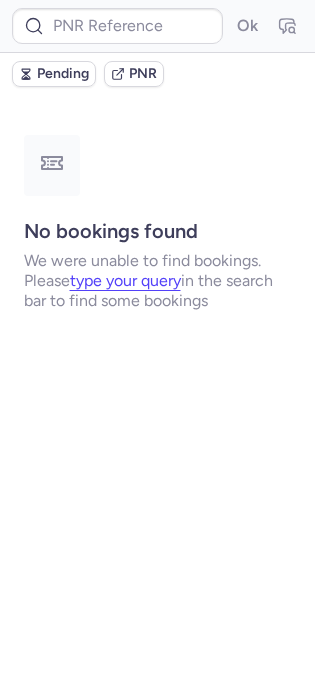 type on "7354159" 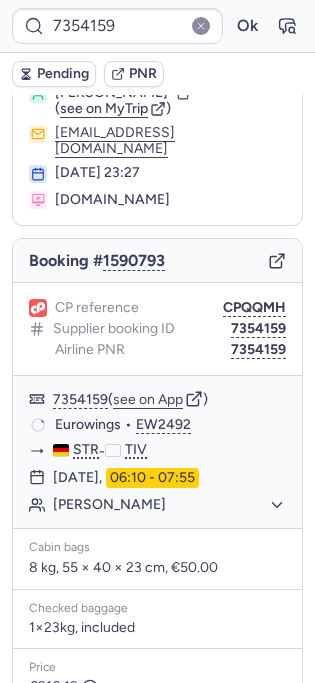 scroll, scrollTop: 0, scrollLeft: 0, axis: both 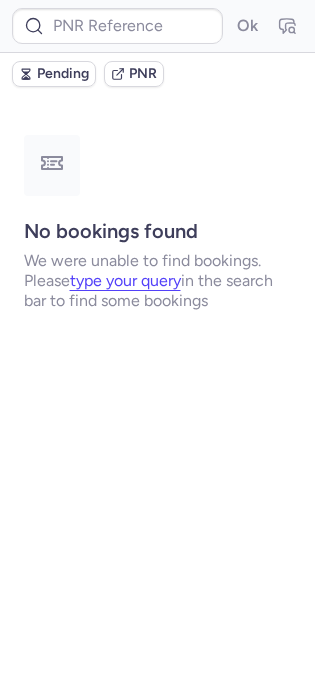 type on "6113561" 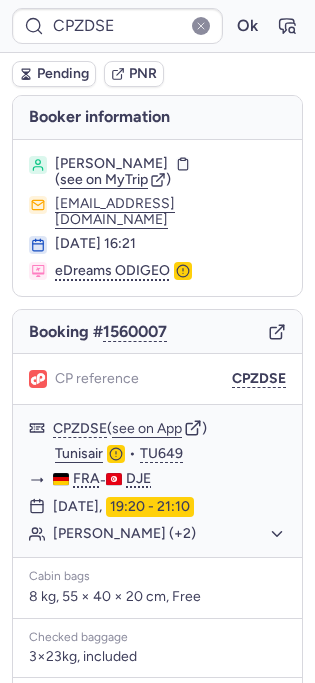 type on "CP95LM" 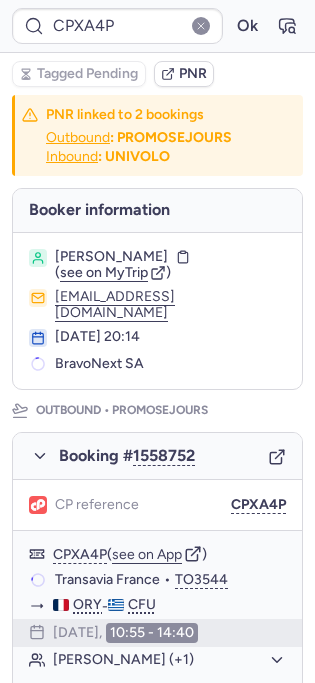 click on "Booking # 1558752" at bounding box center (127, 456) 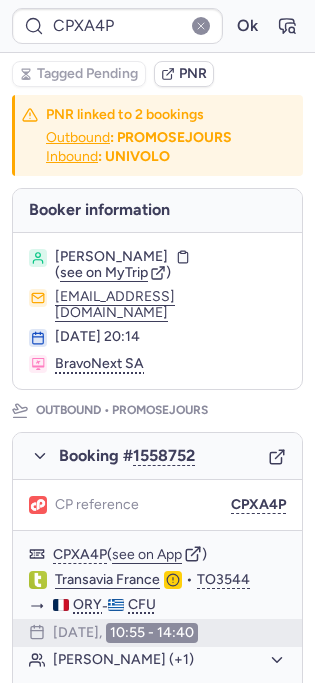 type on "7354074" 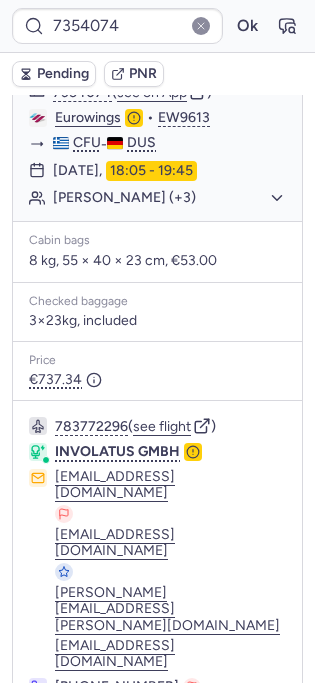 scroll, scrollTop: 0, scrollLeft: 0, axis: both 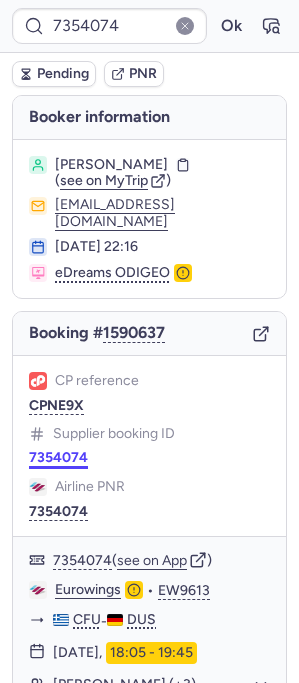 click on "7354074" at bounding box center (58, 458) 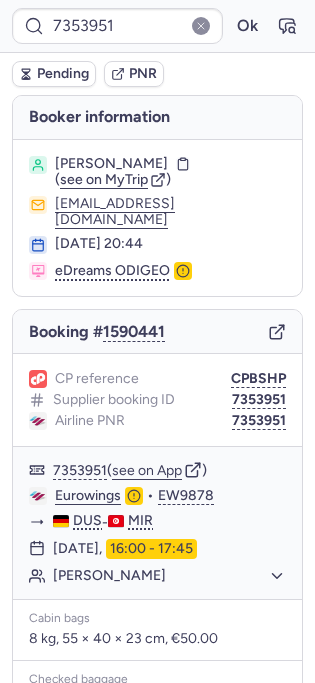 scroll, scrollTop: 378, scrollLeft: 0, axis: vertical 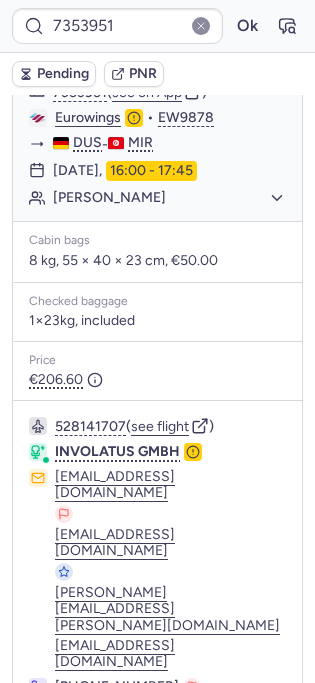type on "7354083" 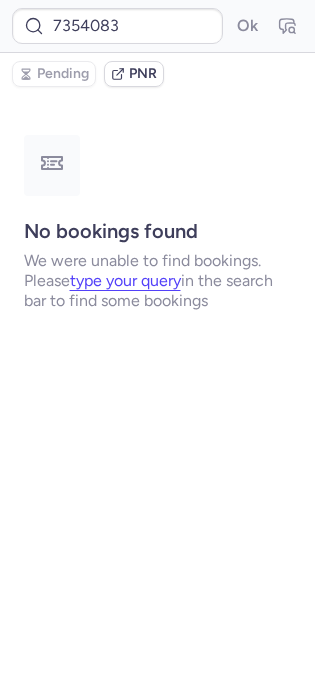 scroll, scrollTop: 0, scrollLeft: 0, axis: both 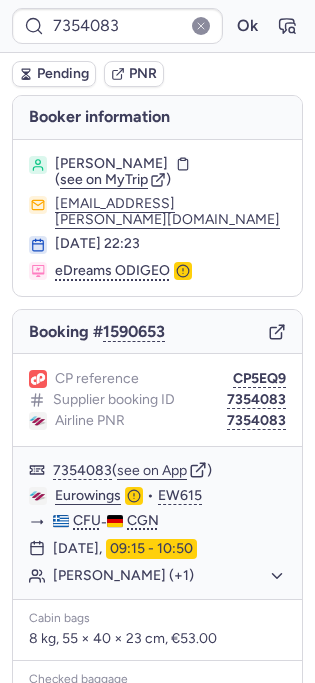type on "7353862" 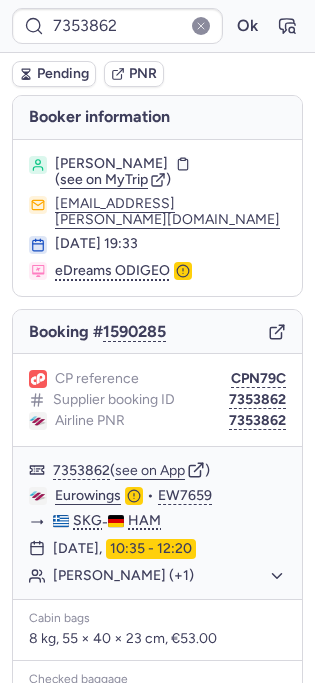 type on "7354159" 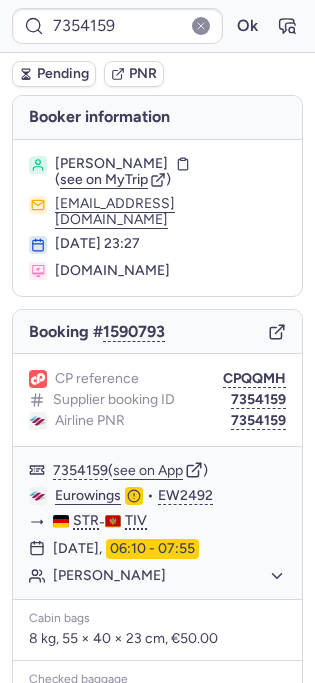 type on "C1143692" 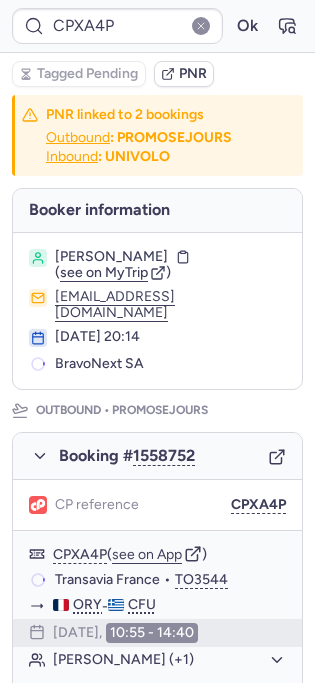 type on "CPZHPC" 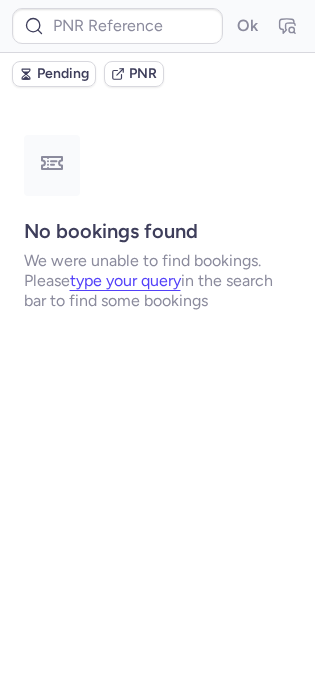type on "C1143692" 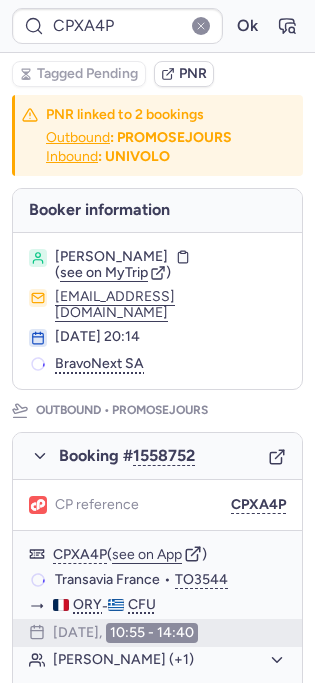 type on "CPZHPC" 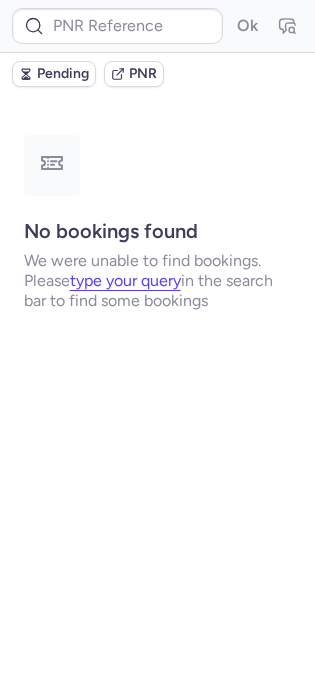 type on "C1143692" 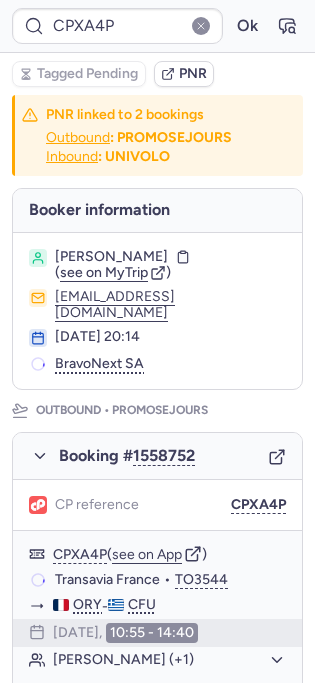type on "CP95LM" 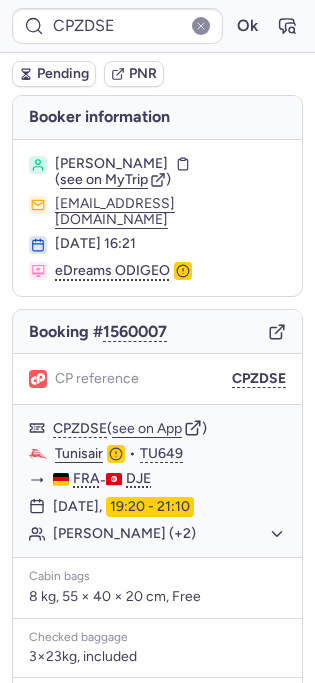type on "6112743" 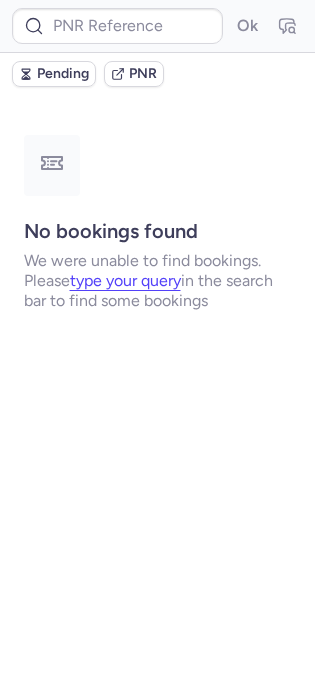 type on "6113561" 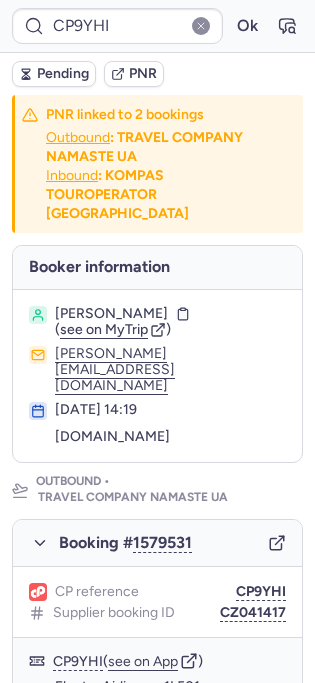 type on "CPJ3BO" 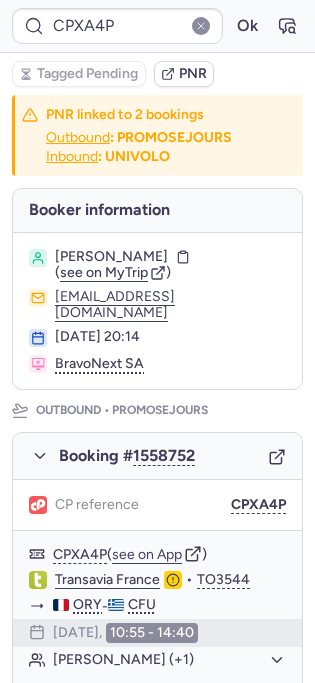 type on "C1143692" 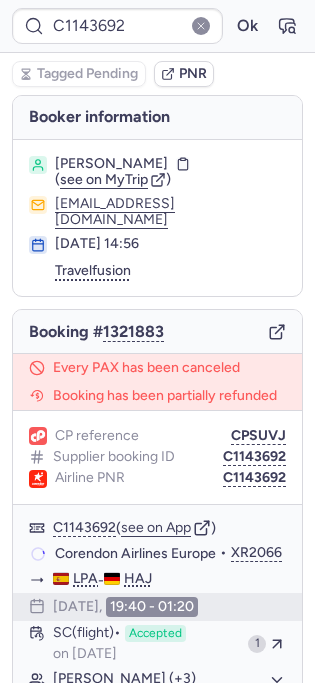 type on "CPAGTV" 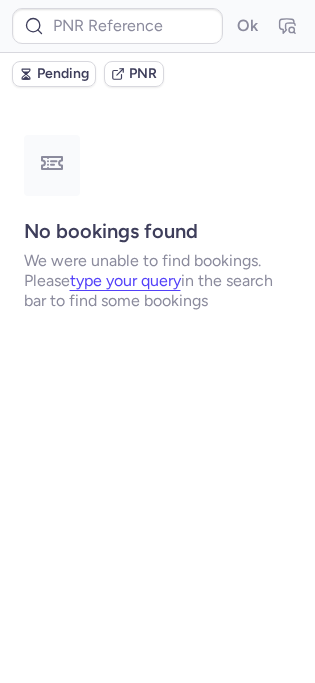 type on "C1143692" 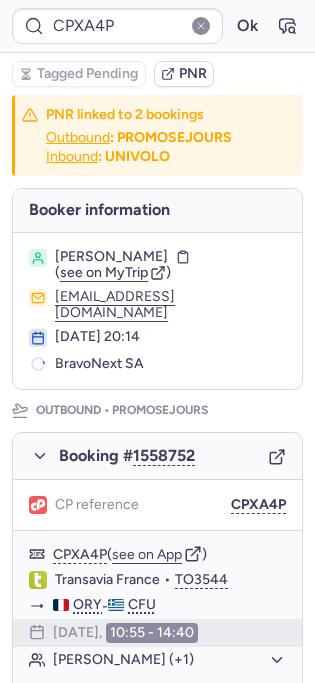 type on "C1143692" 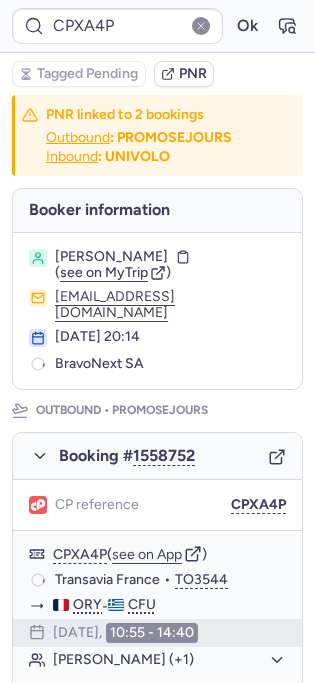 type on "C1143692" 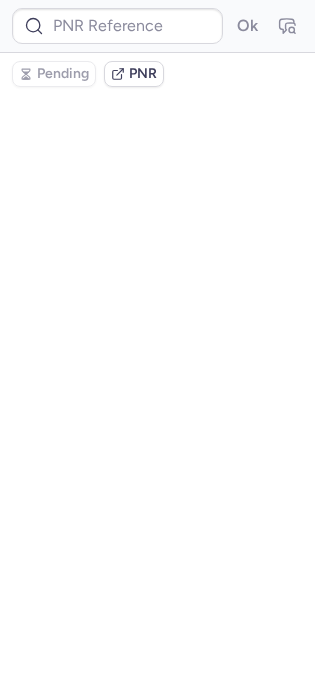 type on "C1143692" 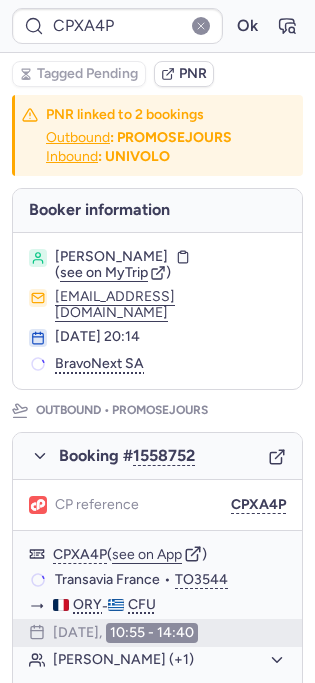 type on "C1143692" 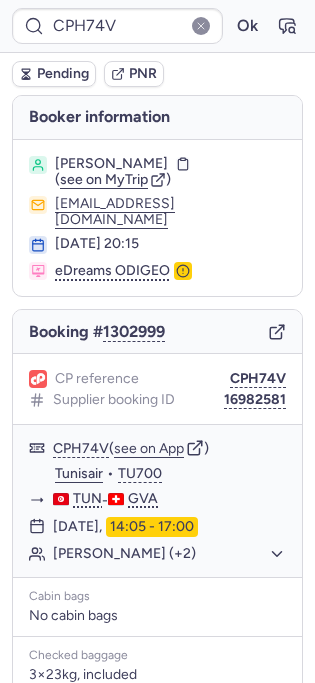 type on "CPXA4P" 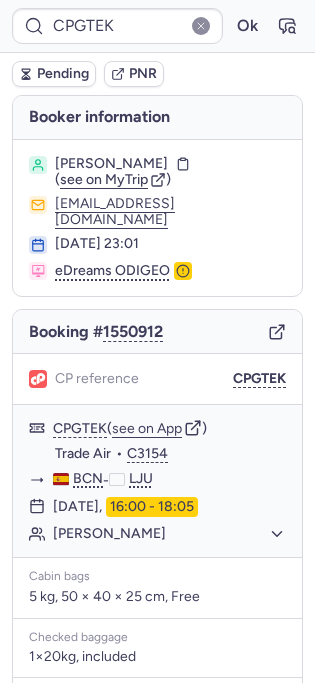 type on "C1143692" 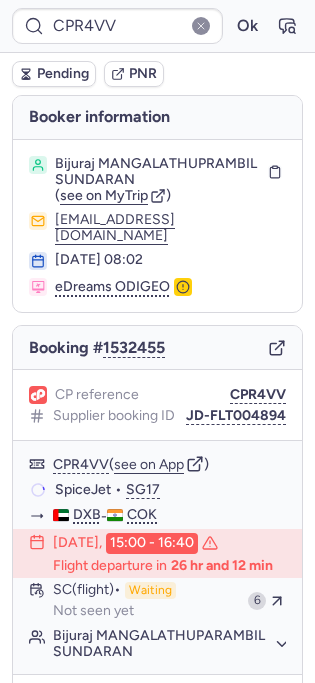 type on "C1143692" 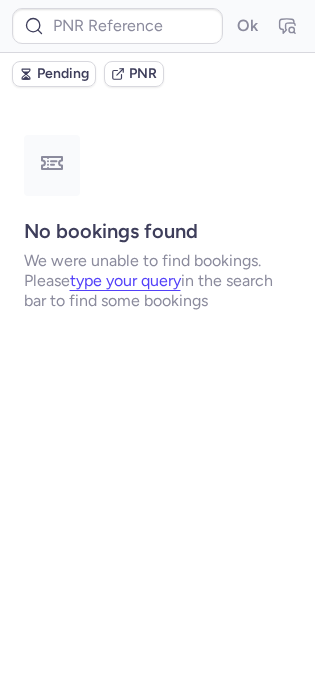 type on "CPXA4P" 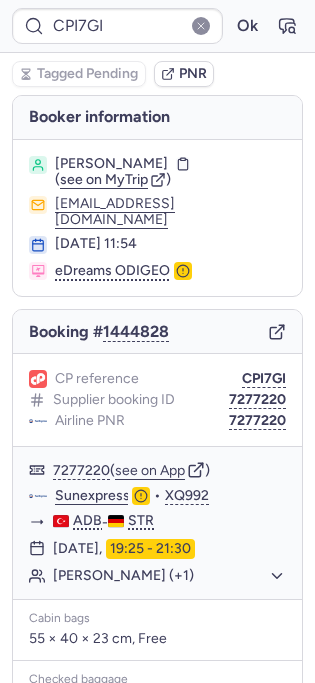 type on "CPXA4P" 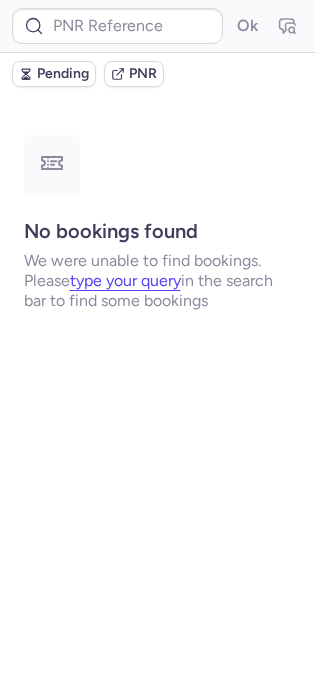 type on "CPAGTV" 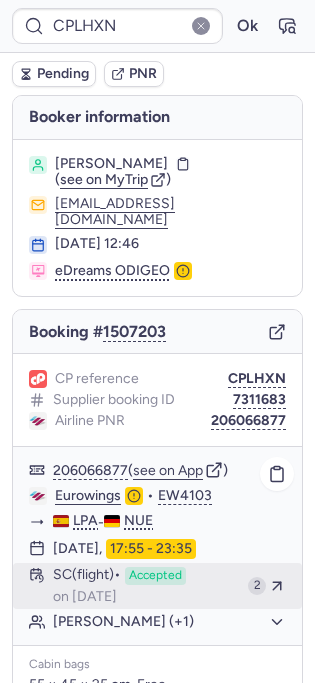 click on "on [DATE]" at bounding box center [85, 597] 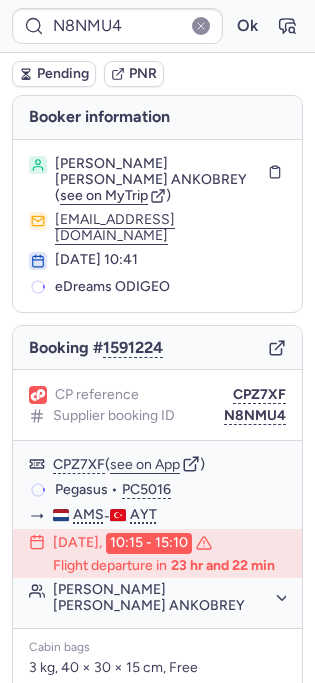 type on "C533199" 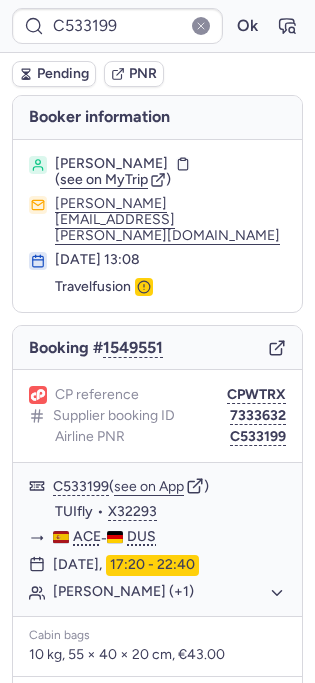type 